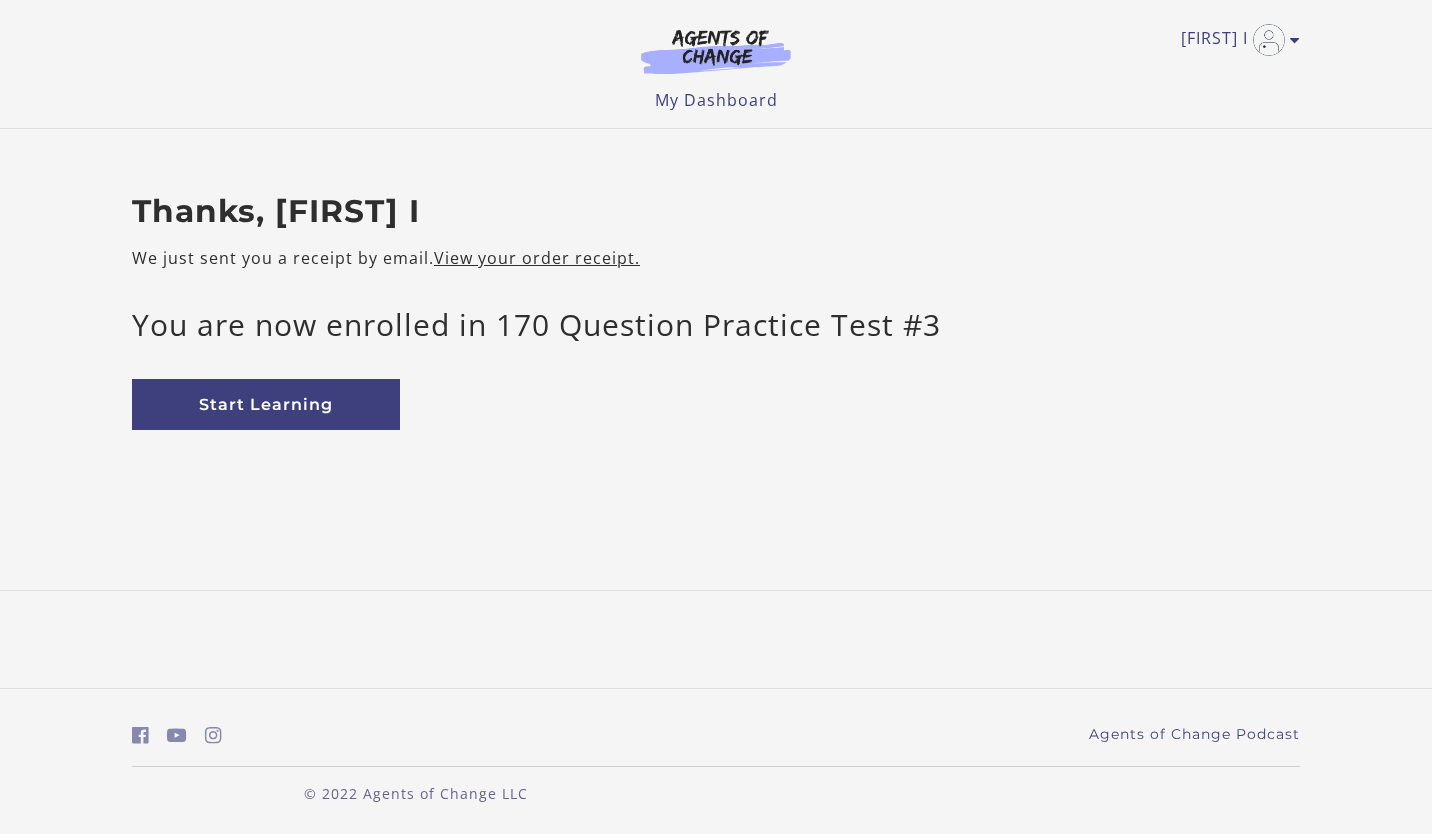 scroll, scrollTop: 0, scrollLeft: 0, axis: both 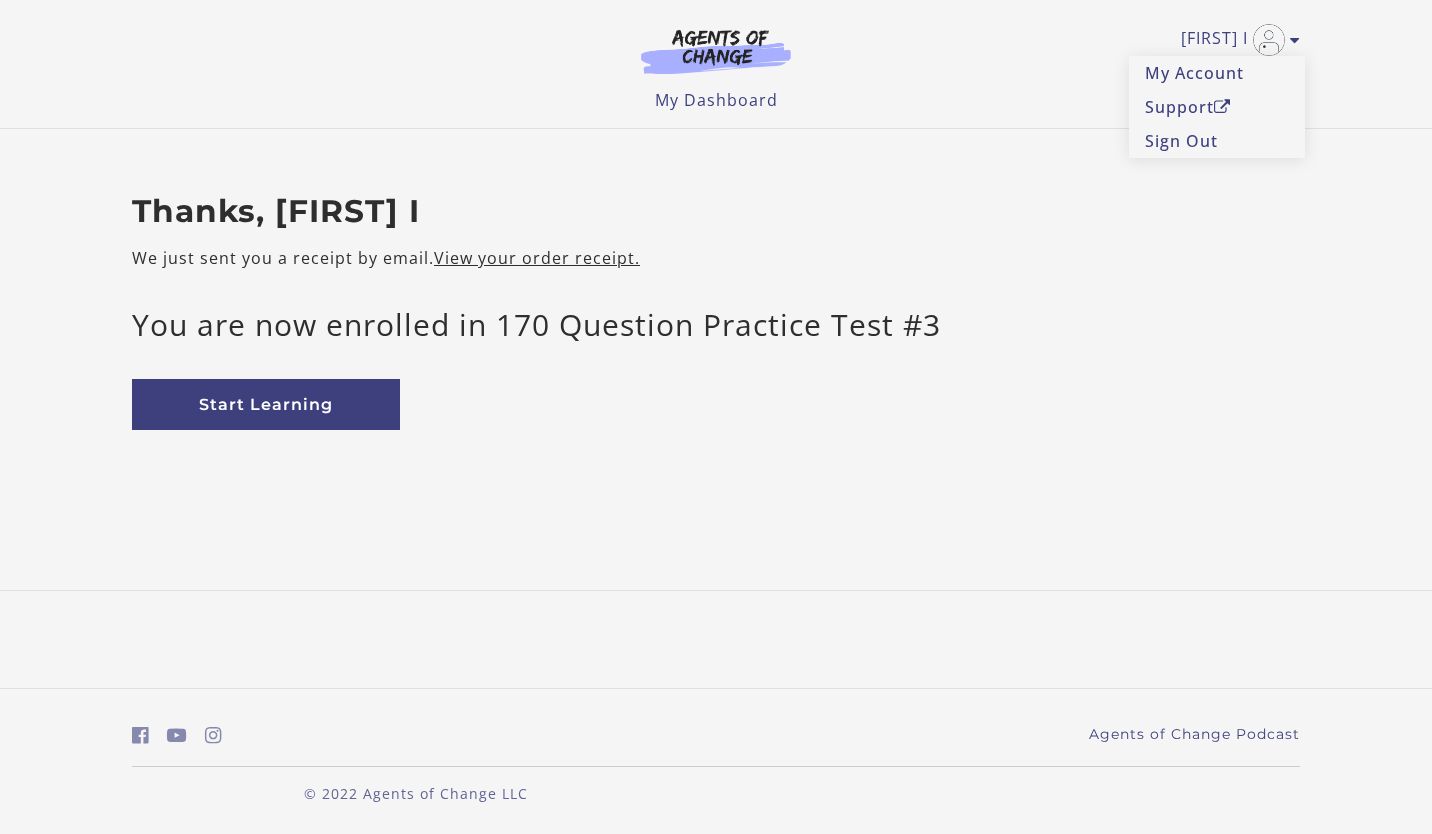 click on "My Dashboard" at bounding box center [716, 100] 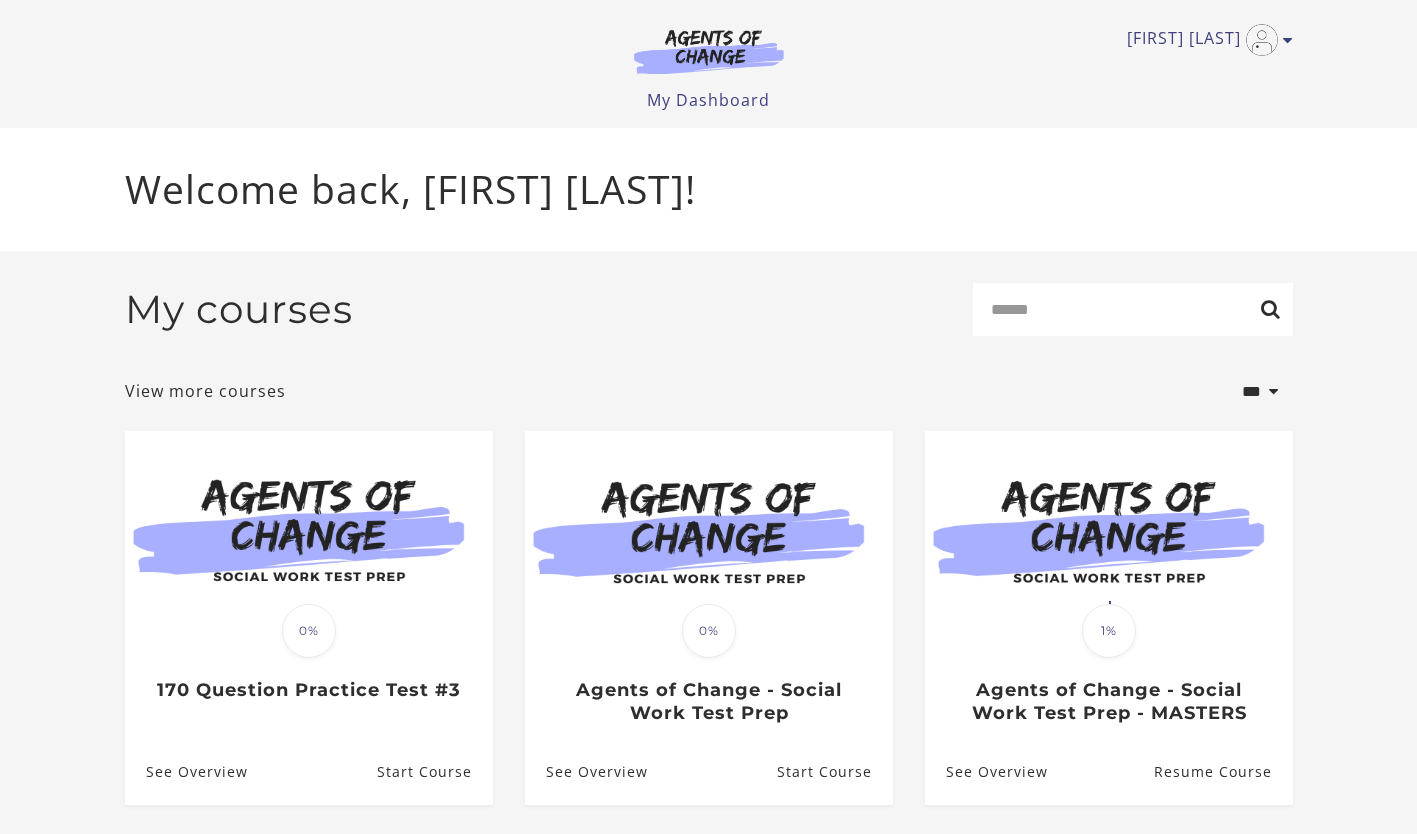 scroll, scrollTop: 0, scrollLeft: 0, axis: both 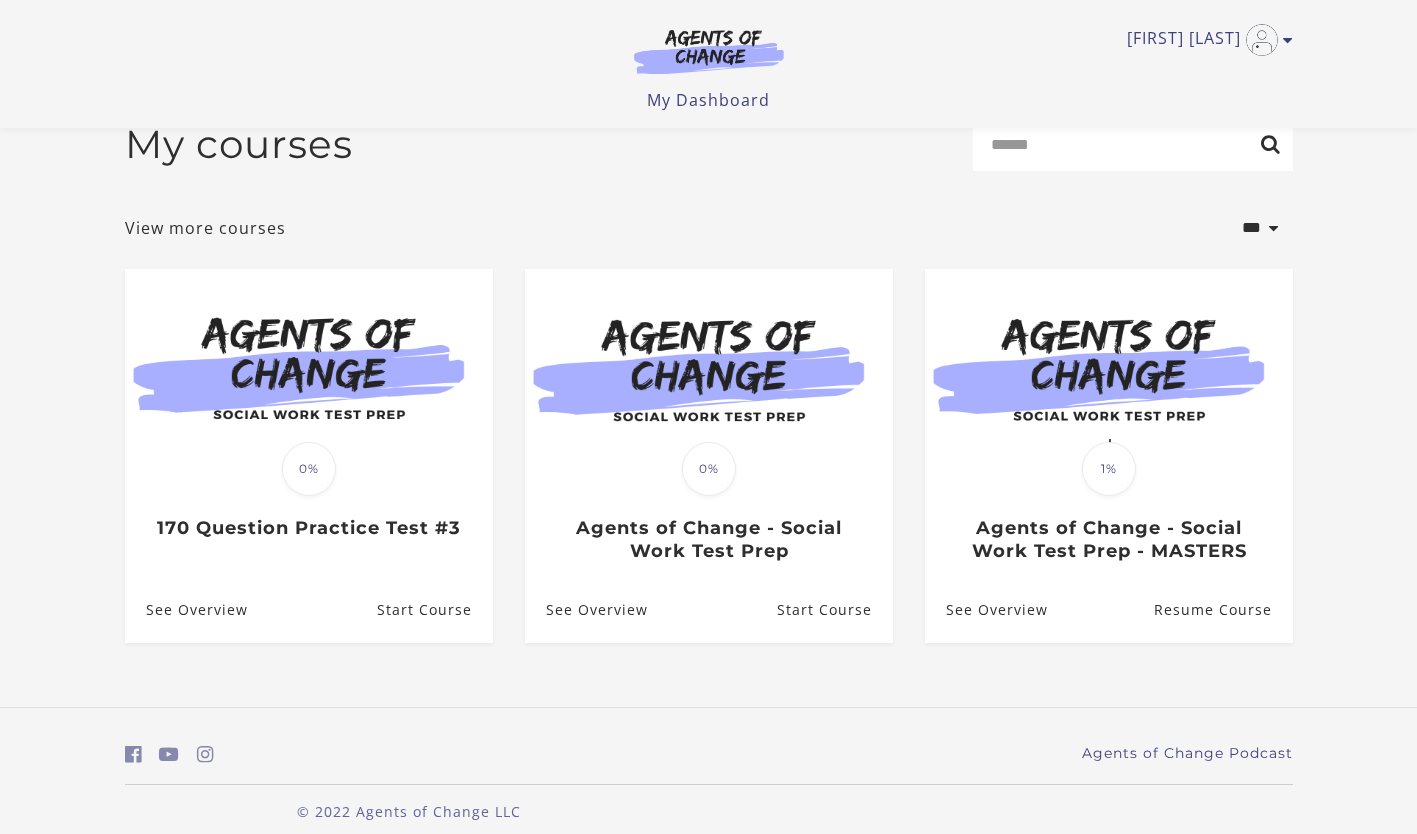 click on "See Overview" at bounding box center [586, 610] 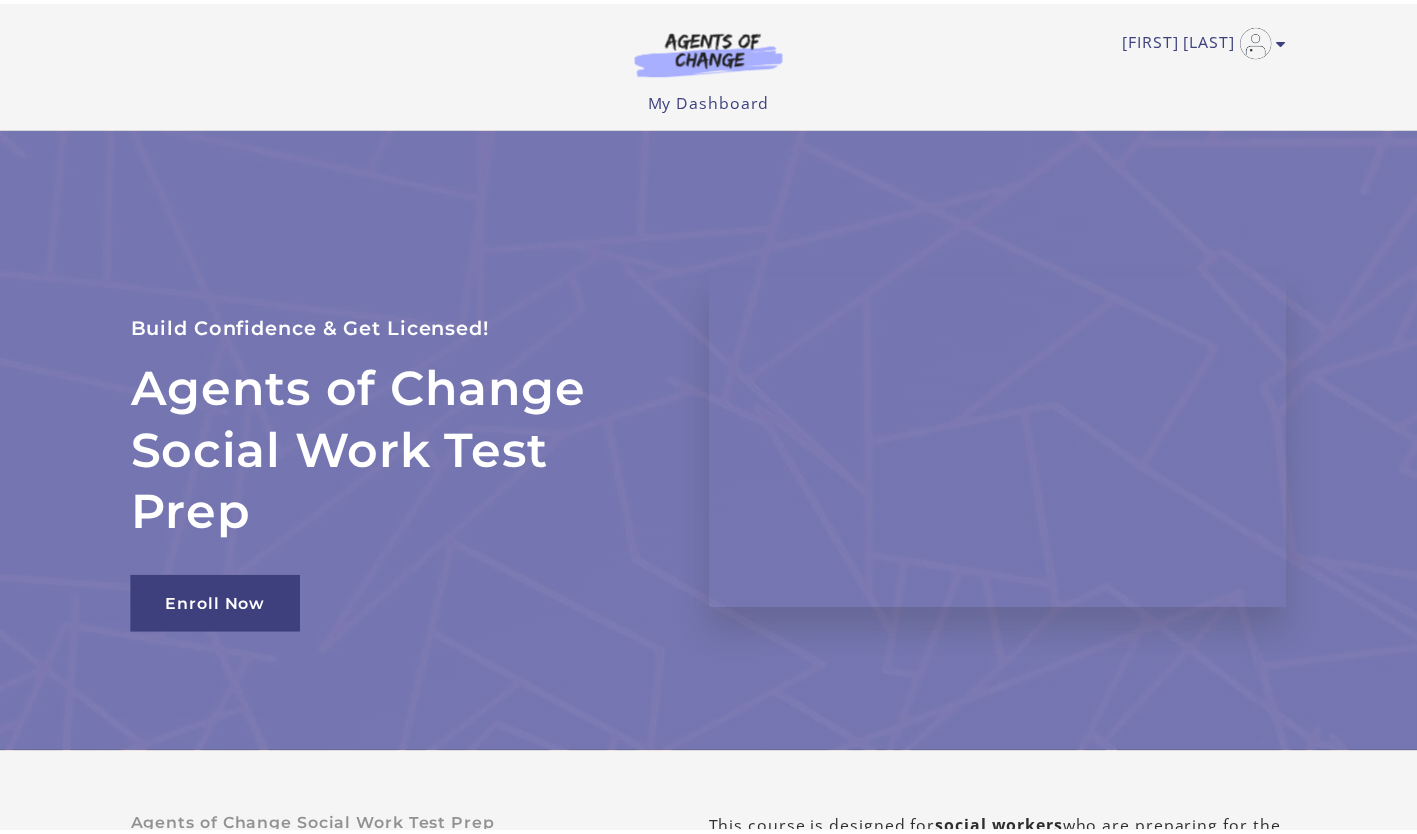 scroll, scrollTop: 0, scrollLeft: 0, axis: both 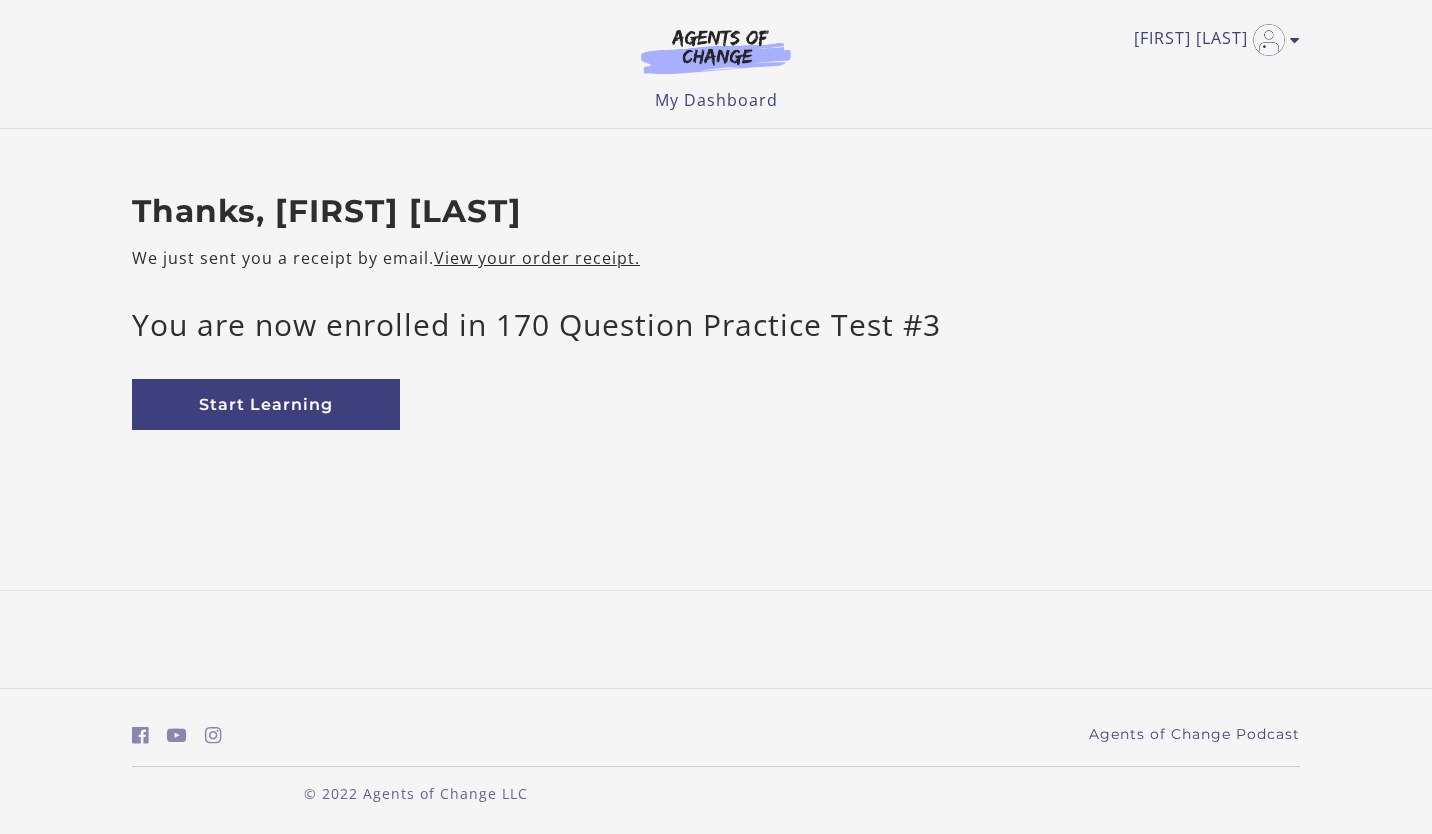 click on "My Dashboard" at bounding box center (716, 100) 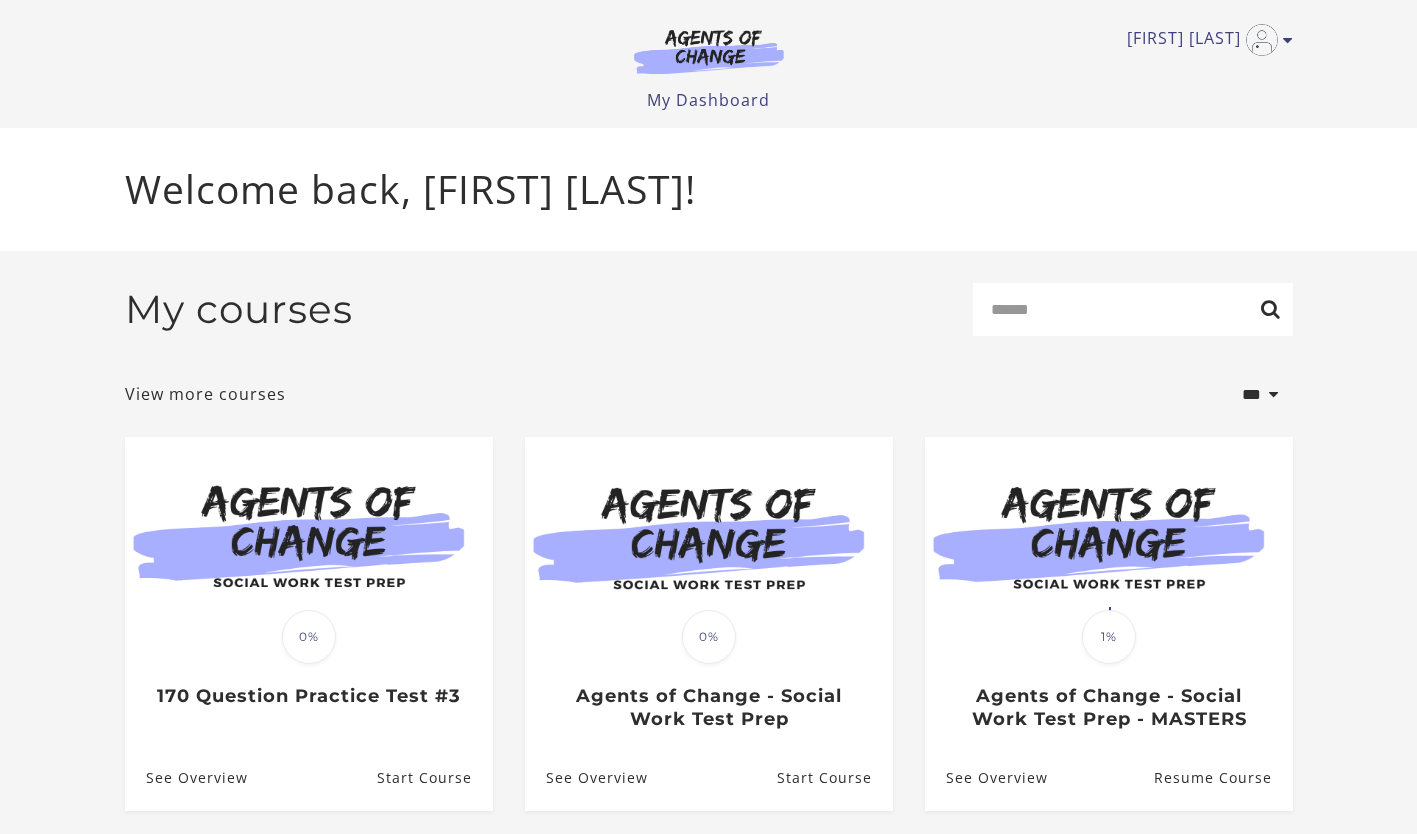 scroll, scrollTop: 0, scrollLeft: 0, axis: both 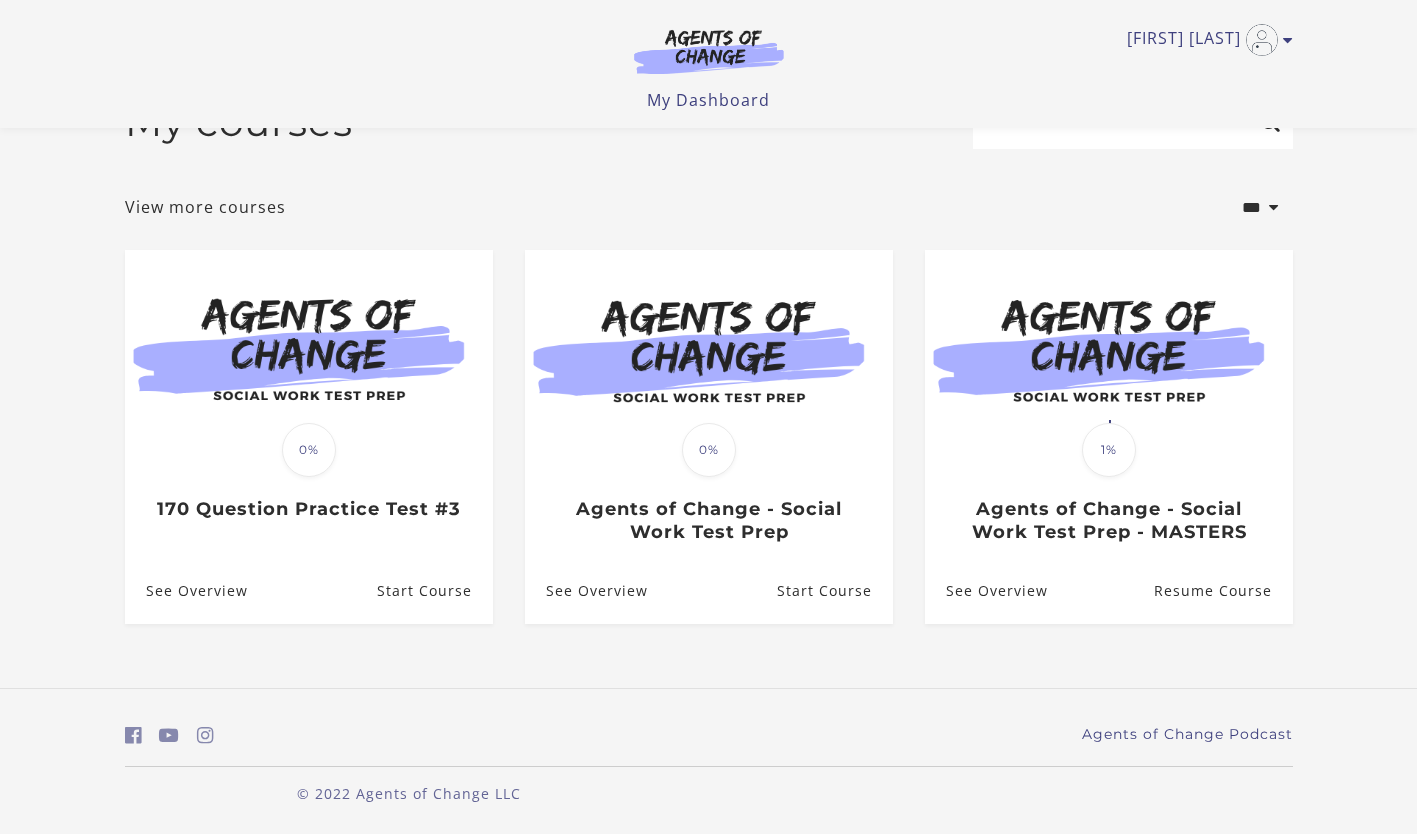 click on "Start Course" at bounding box center (834, 591) 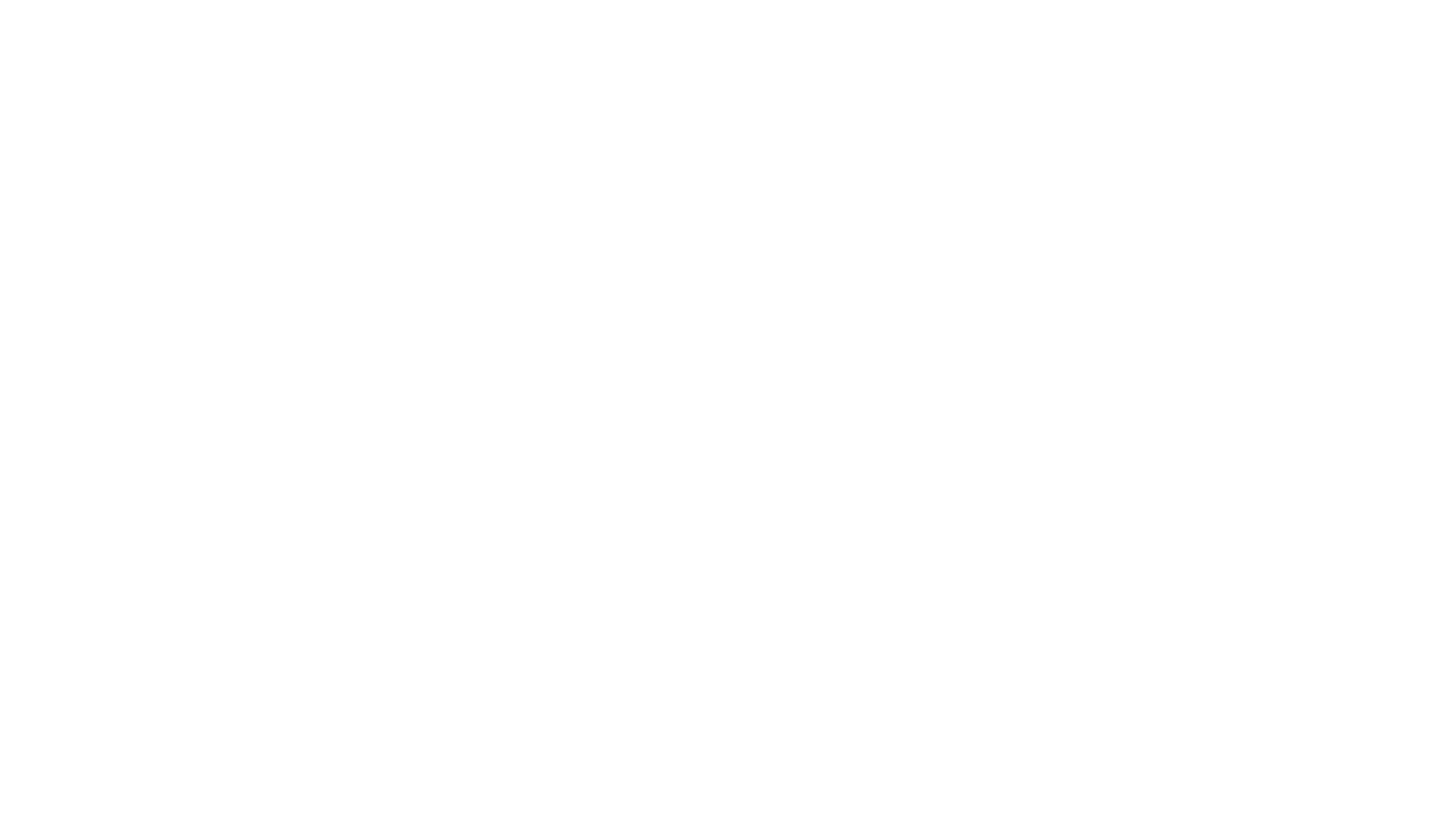 scroll, scrollTop: 0, scrollLeft: 0, axis: both 